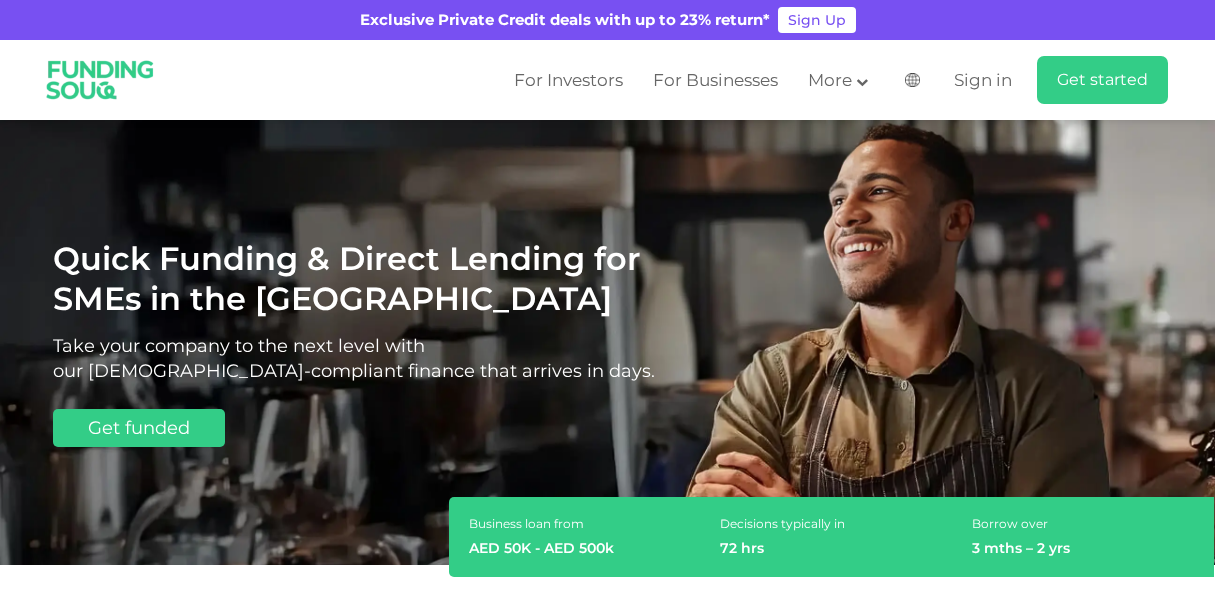 scroll, scrollTop: 0, scrollLeft: 0, axis: both 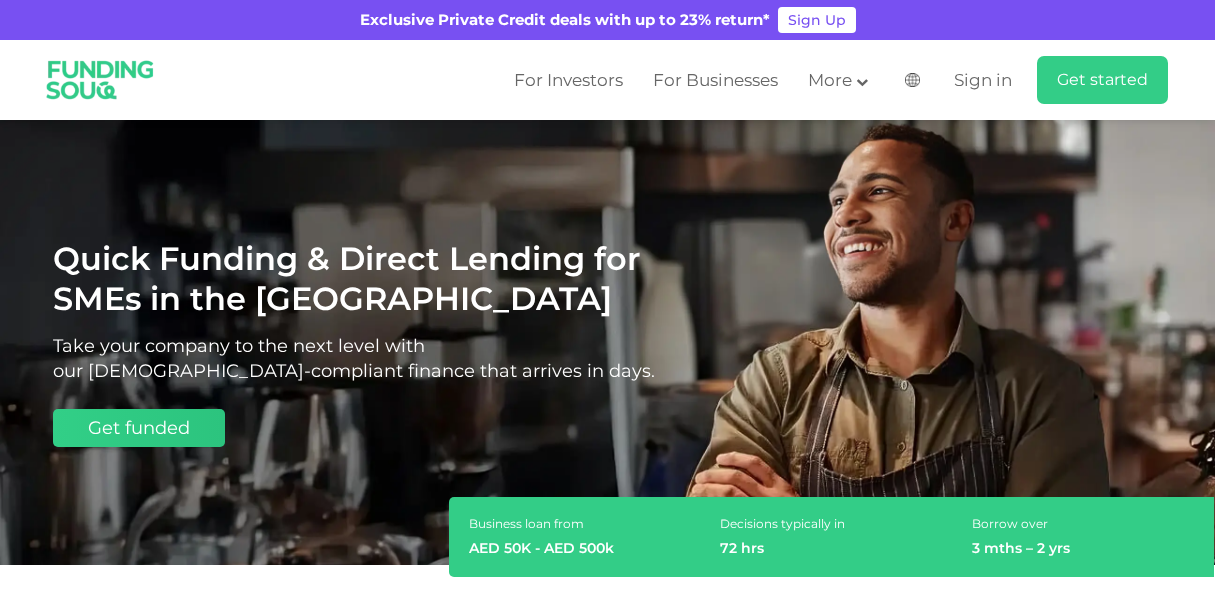 click on "Get funded" at bounding box center [139, 428] 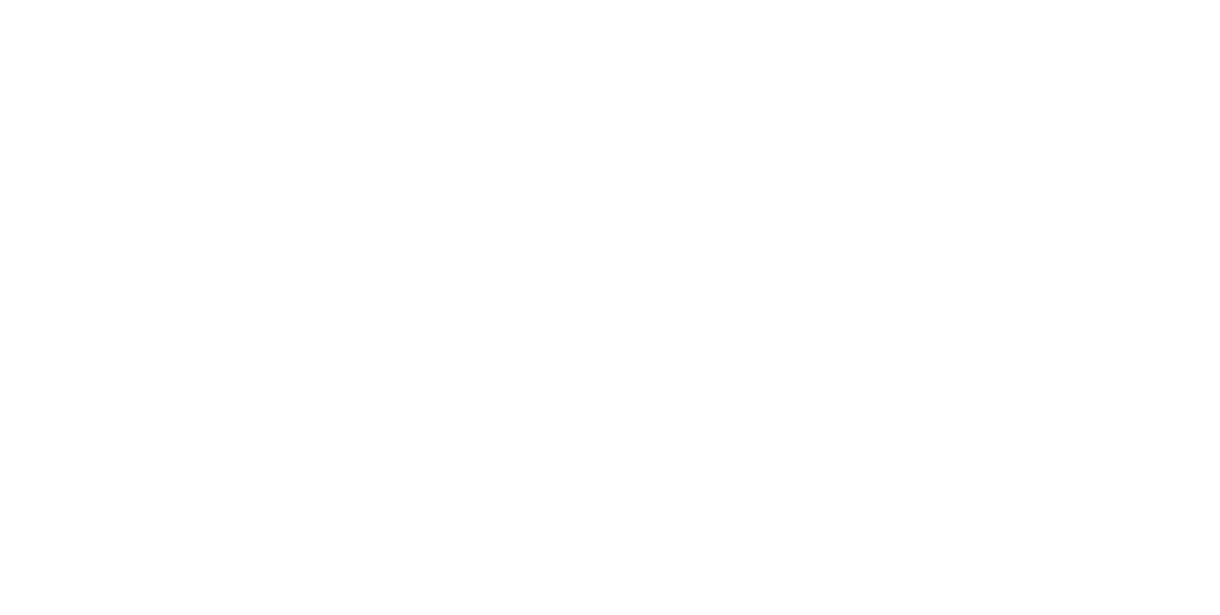 scroll, scrollTop: 0, scrollLeft: 0, axis: both 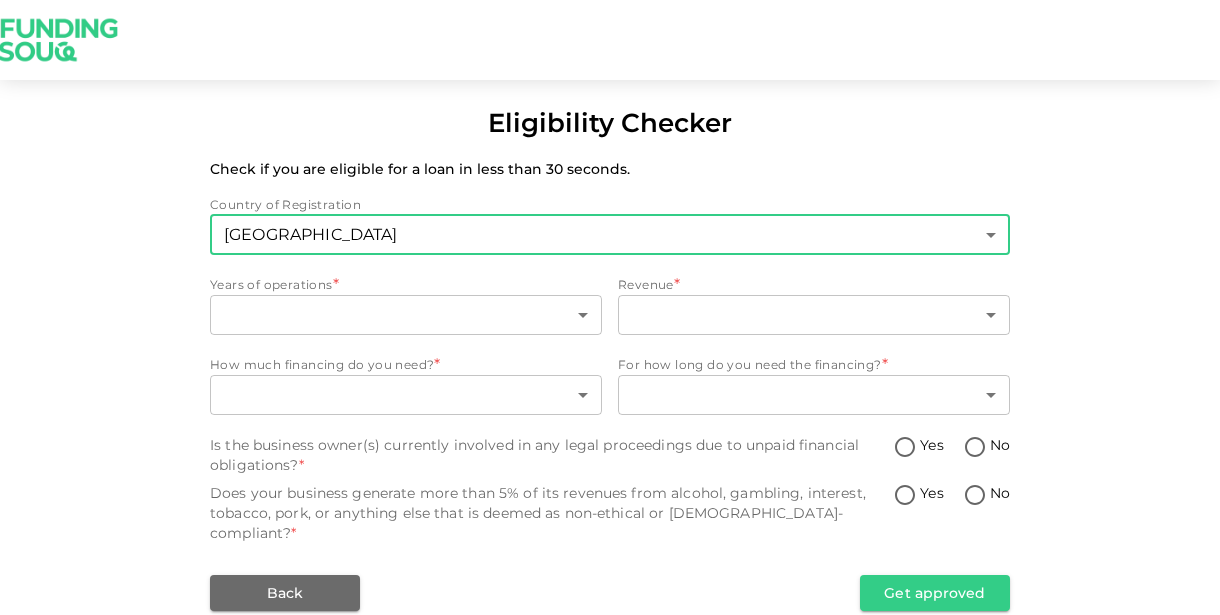 click on "Eligibility Checker Check if you are eligible for a loan in less than 30 seconds.   Country of Registration [GEOGRAPHIC_DATA] 1 ​   Years of operations * ​ ​   Revenue * ​ ​   How much financing do you need? * ​ ​   For how long do you need the financing? * ​ ​ Is the business owner(s) currently involved in any legal proceedings due to unpaid financial obligations? * Yes No Does your business generate more than 5% of its revenues from alcohol, gambling, interest, tobacco, pork, or anything else that is deemed as non-ethical or [DEMOGRAPHIC_DATA]-compliant? * Yes No Back Get approved" at bounding box center [610, 307] 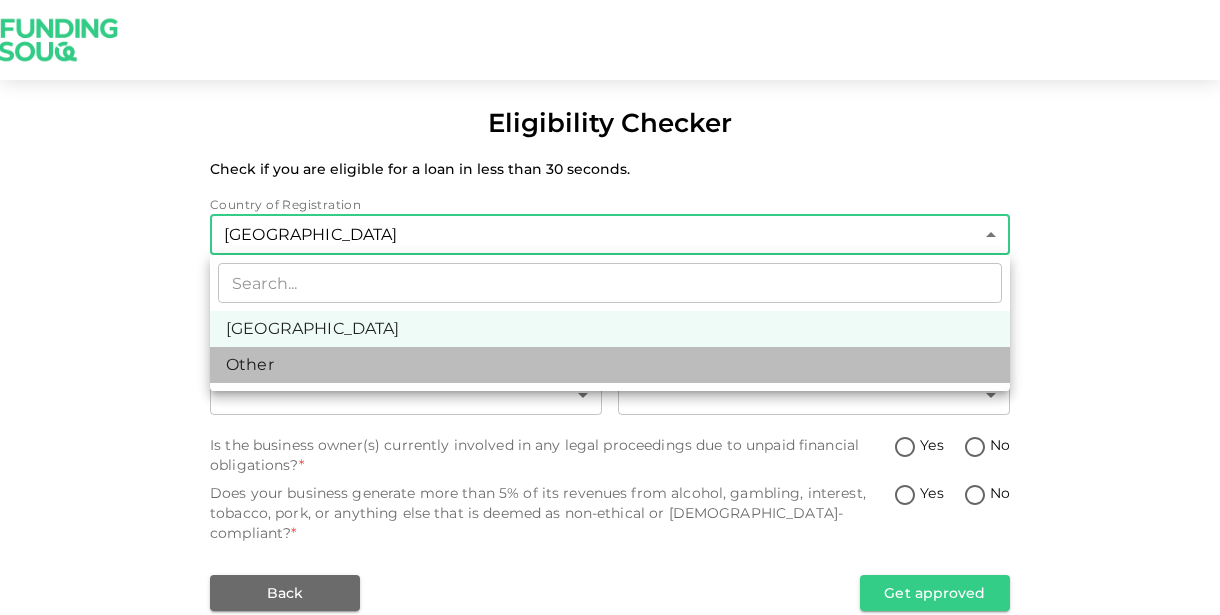 click on "Other" at bounding box center (610, 365) 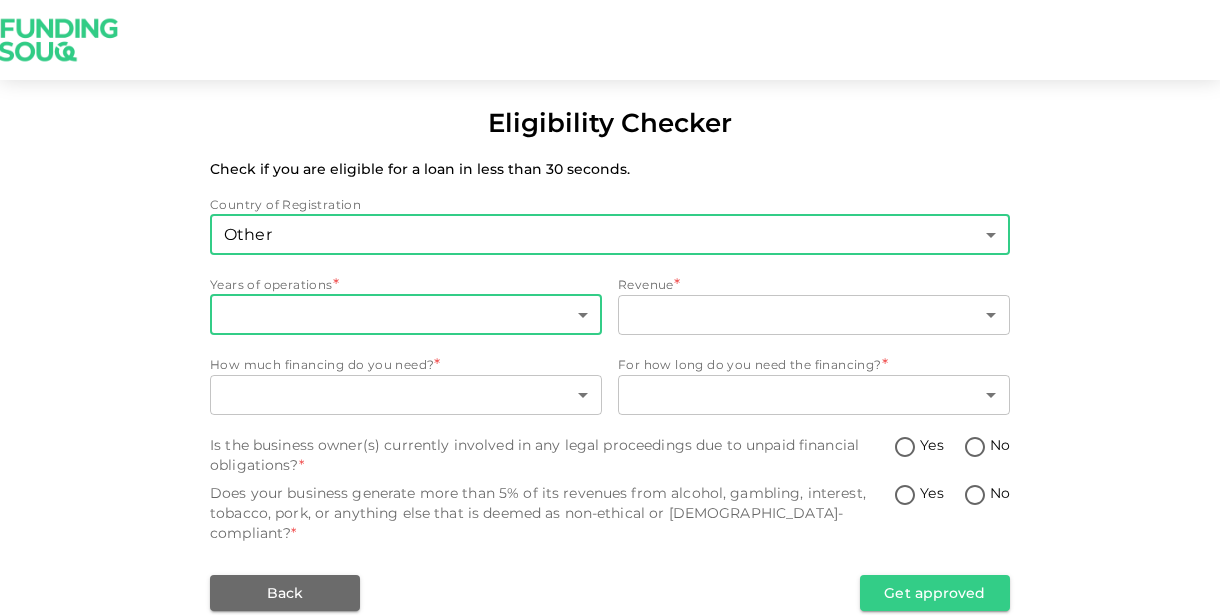 click on "Eligibility Checker Check if you are eligible for a loan in less than 30 seconds.   Country of Registration Other 3 ​   Years of operations * ​ ​   Revenue * ​ ​   How much financing do you need? * ​ ​   For how long do you need the financing? * ​ ​ Is the business owner(s) currently involved in any legal proceedings due to unpaid financial obligations? * Yes No Does your business generate more than 5% of its revenues from alcohol, gambling, interest, tobacco, pork, or anything else that is deemed as non-ethical or Sharia-compliant? * Yes No Back Get approved" at bounding box center (610, 307) 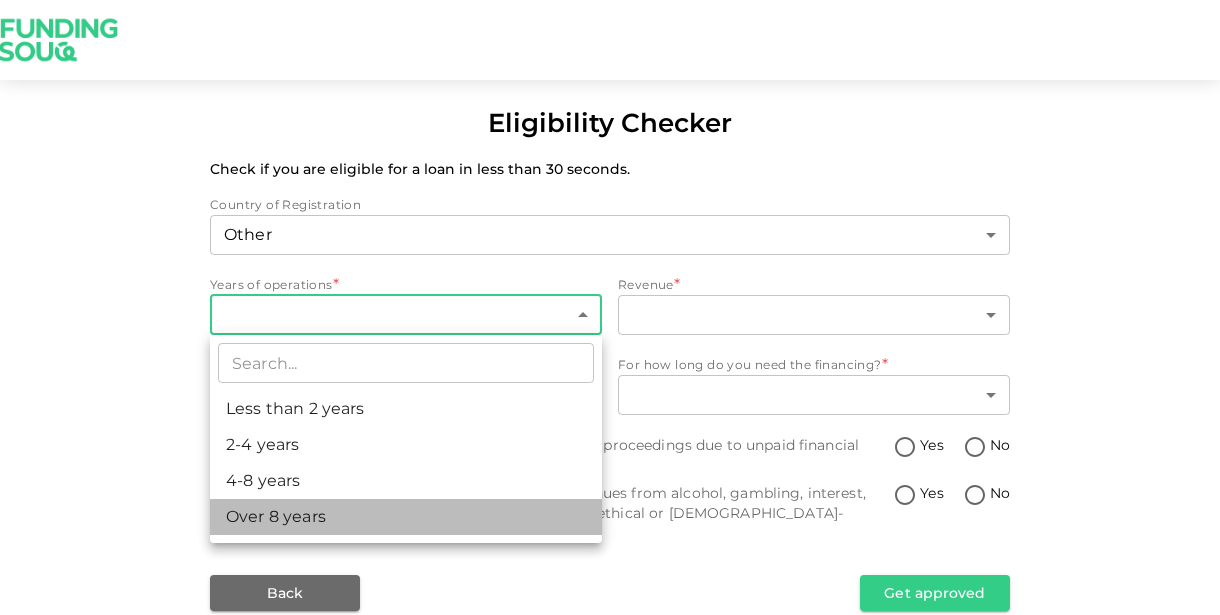 click on "Over 8 years" at bounding box center [406, 517] 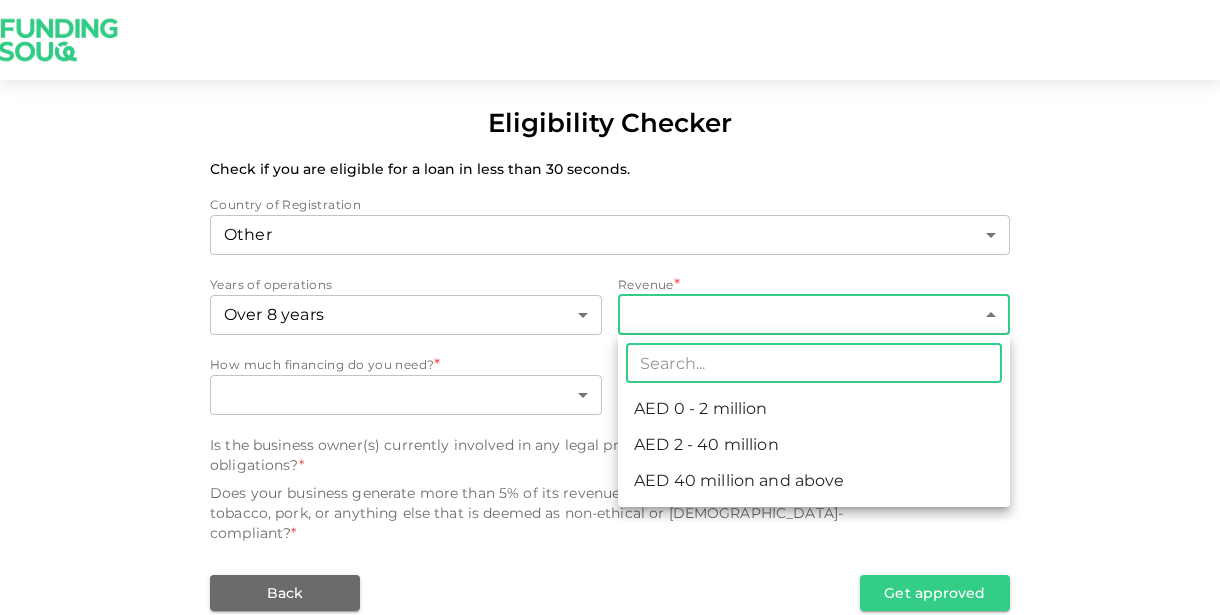 click on "Eligibility Checker Check if you are eligible for a loan in less than 30 seconds.   Country of Registration Other 3 ​   Years of operations Over 8 years 4 ​   Revenue * ​ ​   How much financing do you need? * ​ ​   For how long do you need the financing? * ​ ​ Is the business owner(s) currently involved in any legal proceedings due to unpaid financial obligations? * Yes No Does your business generate more than 5% of its revenues from alcohol, gambling, interest, tobacco, pork, or anything else that is deemed as non-ethical or Sharia-compliant? * Yes No Back Get approved
​ AED 0 - 2 million AED 2 - 40 million AED 40 million and above" at bounding box center [610, 307] 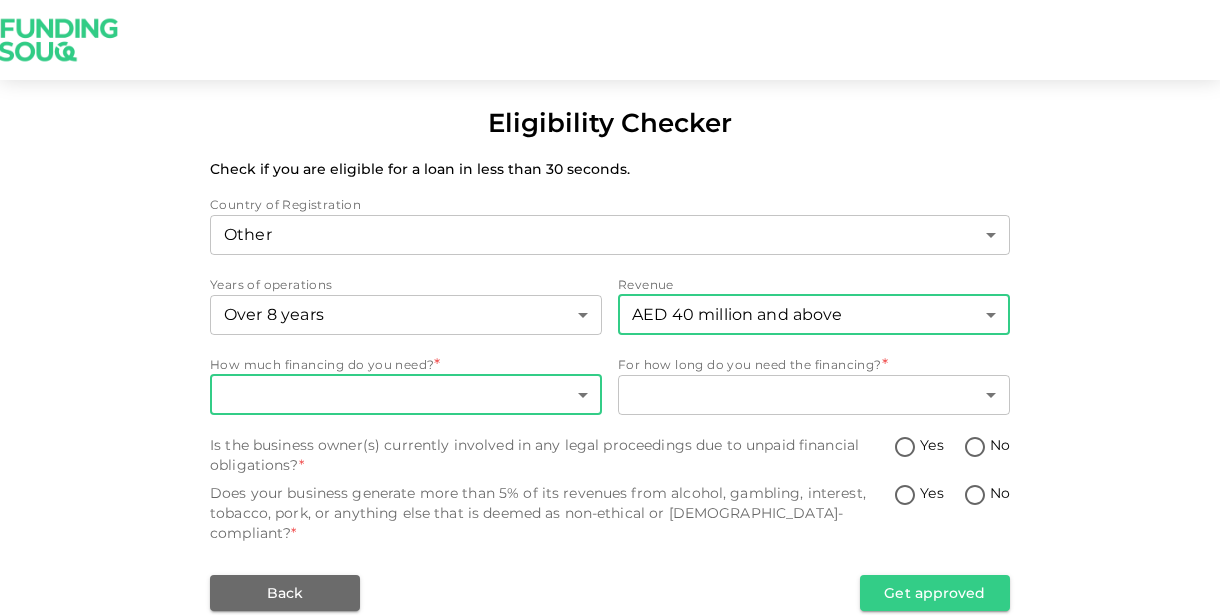 click on "Eligibility Checker Check if you are eligible for a loan in less than 30 seconds.   Country of Registration Other 3 ​   Years of operations Over 8 years 4 ​   Revenue AED 40 million and above 3 ​   How much financing do you need? * ​ ​   For how long do you need the financing? * ​ ​ Is the business owner(s) currently involved in any legal proceedings due to unpaid financial obligations? * Yes No Does your business generate more than 5% of its revenues from alcohol, gambling, interest, tobacco, pork, or anything else that is deemed as non-ethical or Sharia-compliant? * Yes No Back Get approved" at bounding box center [610, 307] 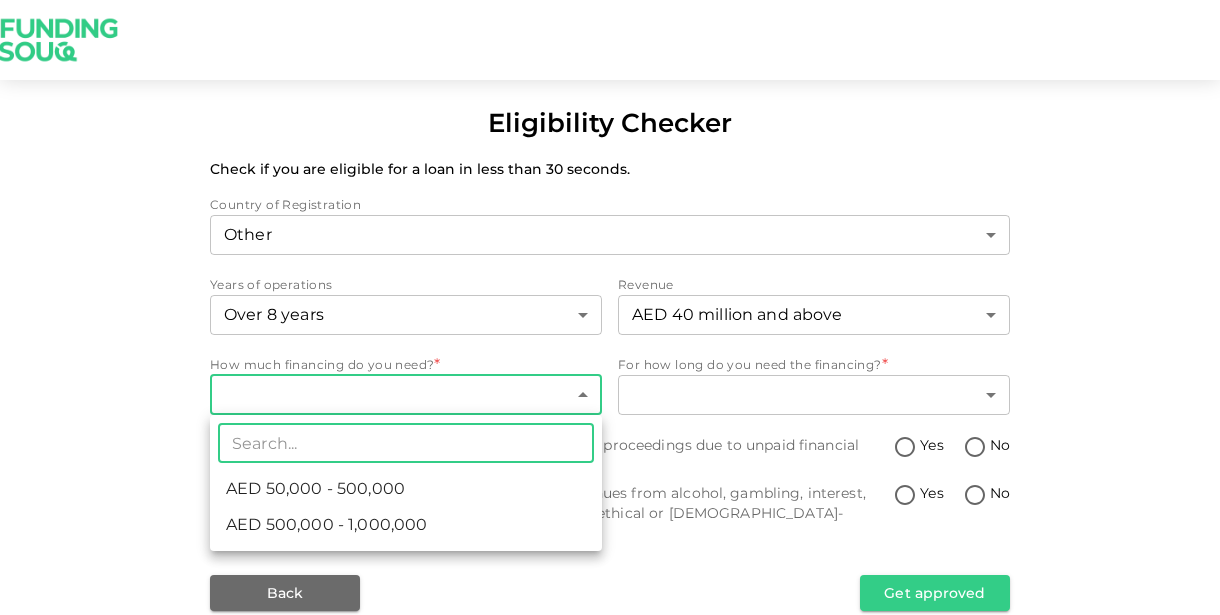 click on "AED 500,000 - 1,000,000" at bounding box center (406, 525) 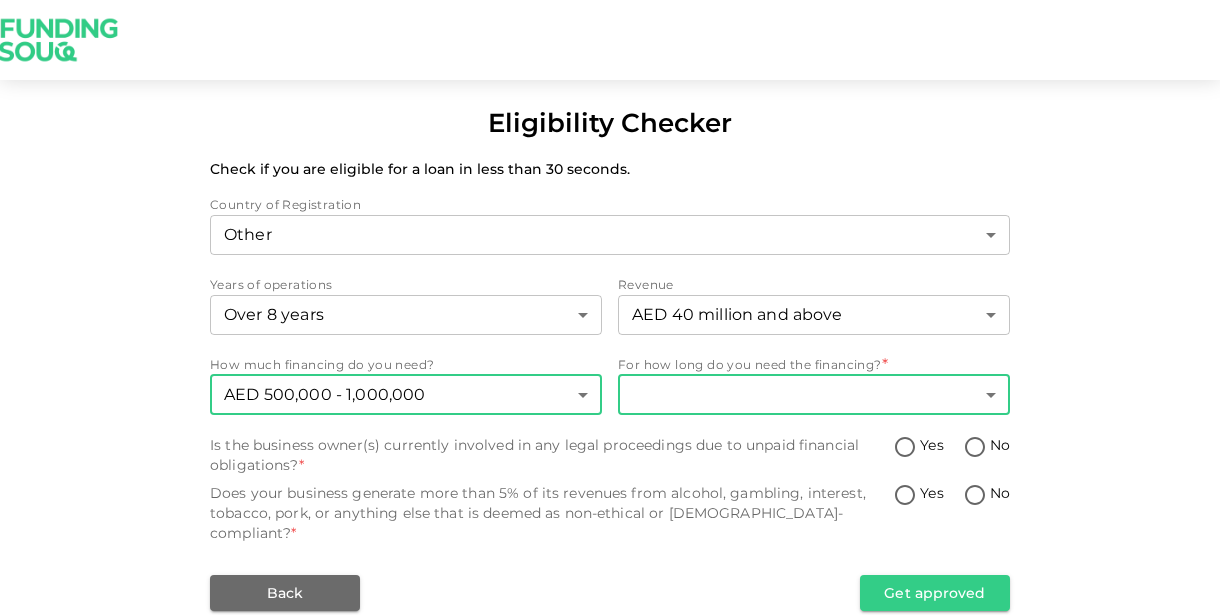 click on "Eligibility Checker Check if you are eligible for a loan in less than 30 seconds.   Country of Registration Other 3 ​   Years of operations Over 8 years 4 ​   Revenue AED 40 million and above 3 ​   How much financing do you need? AED 500,000 - 1,000,000 2 ​   For how long do you need the financing? * ​ ​ Is the business owner(s) currently involved in any legal proceedings due to unpaid financial obligations? * Yes No Does your business generate more than 5% of its revenues from alcohol, gambling, interest, tobacco, pork, or anything else that is deemed as non-ethical or Sharia-compliant? * Yes No Back Get approved" at bounding box center (610, 307) 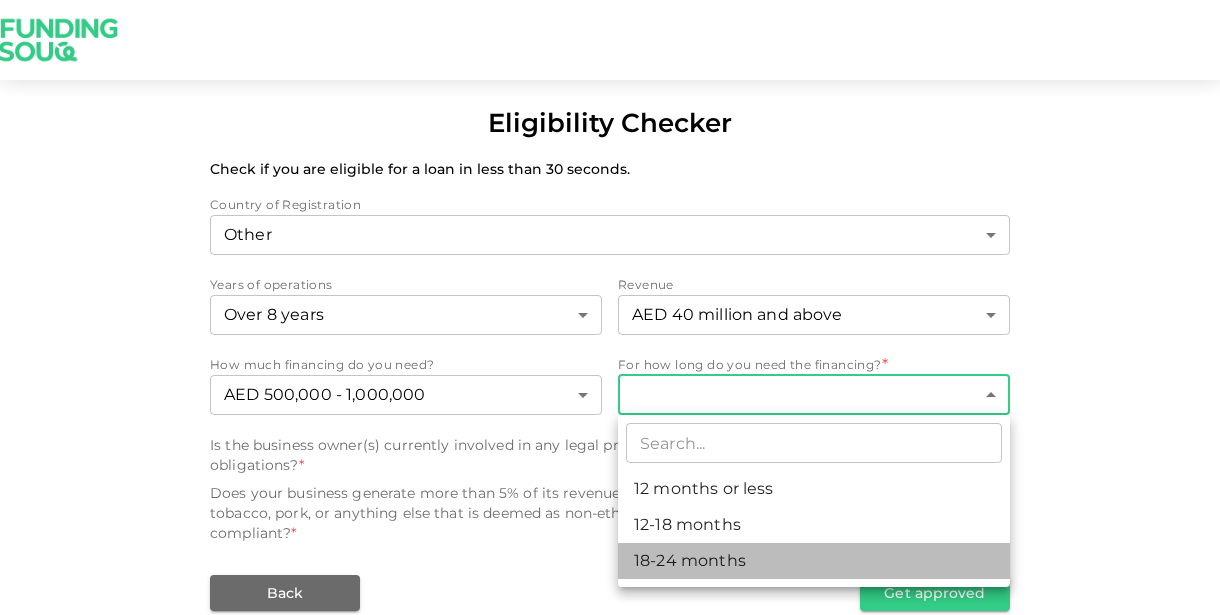 click on "18-24 months" at bounding box center (814, 561) 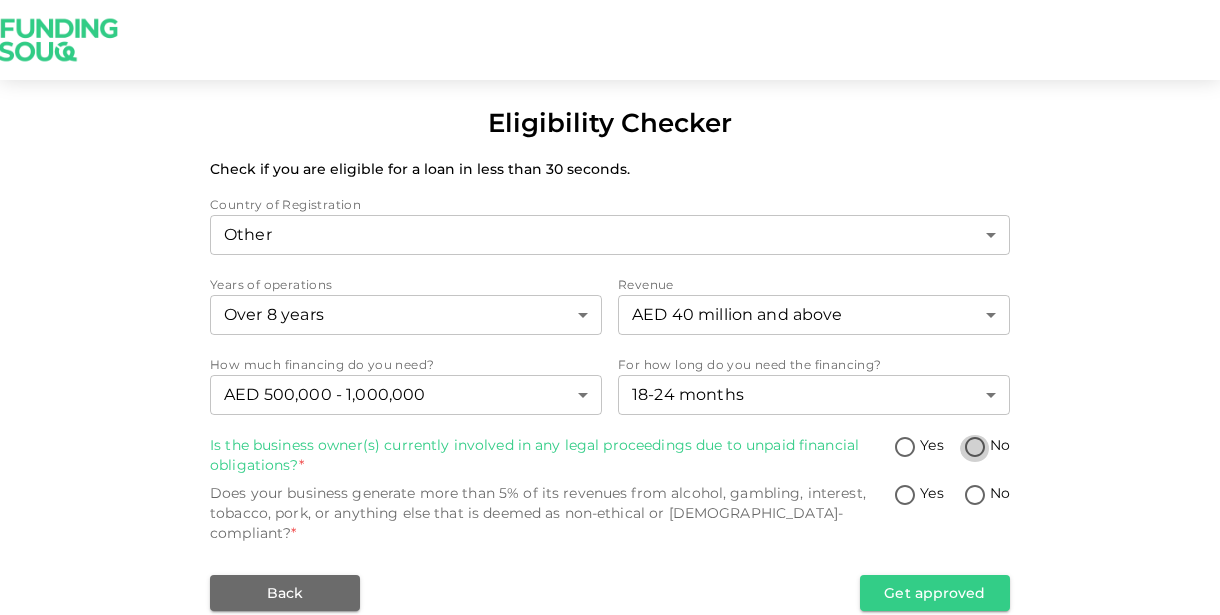 click on "No" at bounding box center [975, 448] 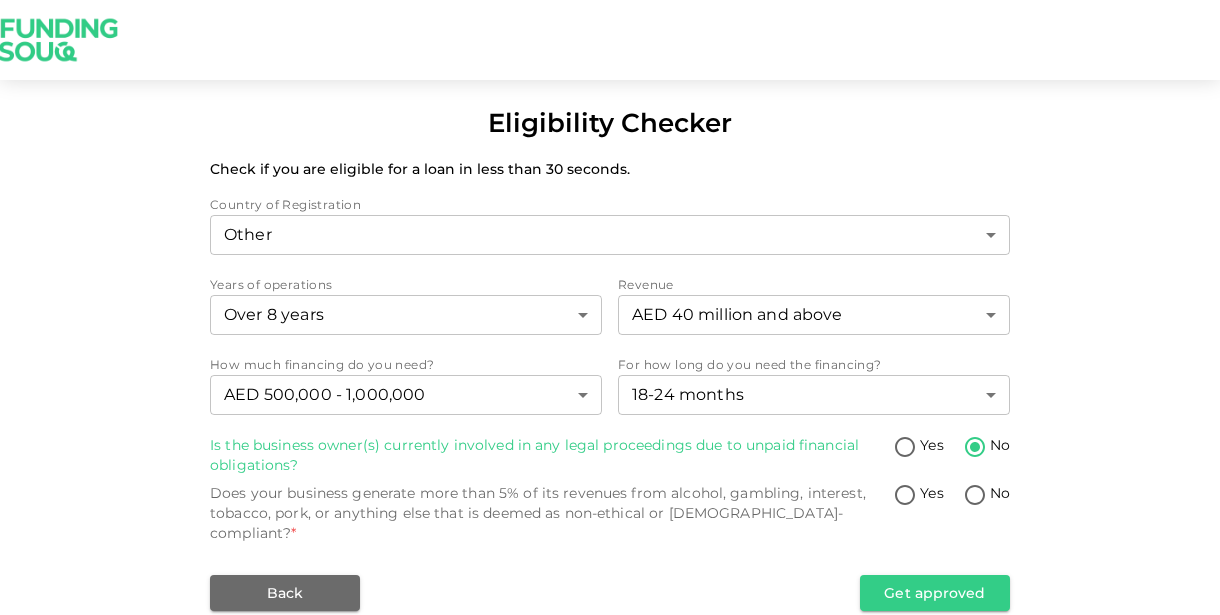 click on "No" at bounding box center [975, 496] 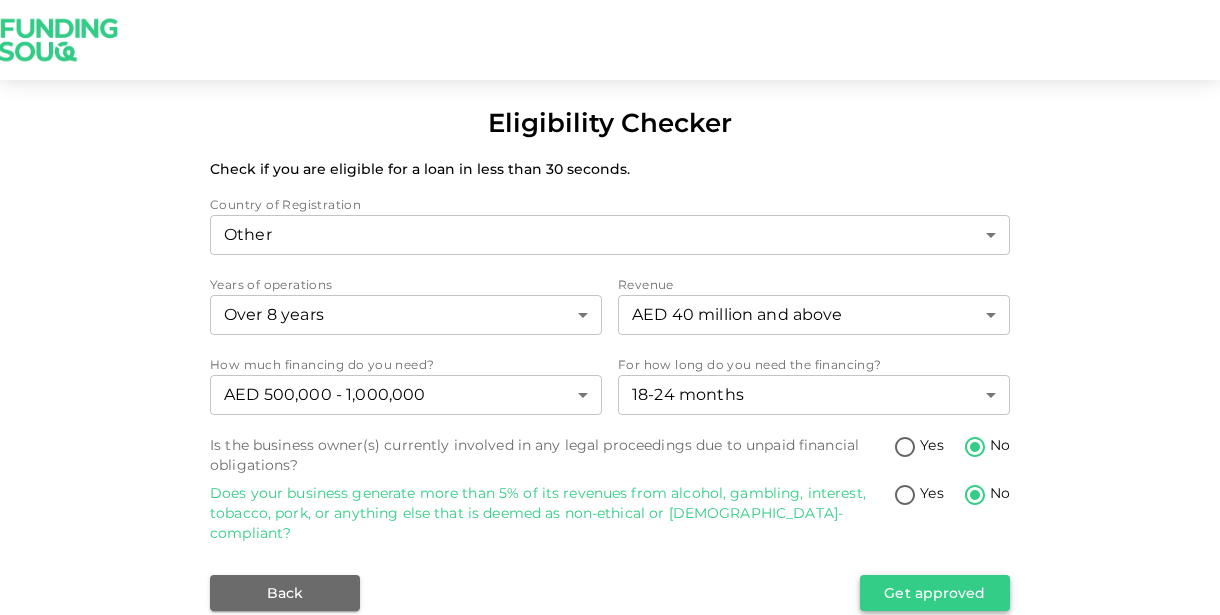 click on "Get approved" at bounding box center (935, 593) 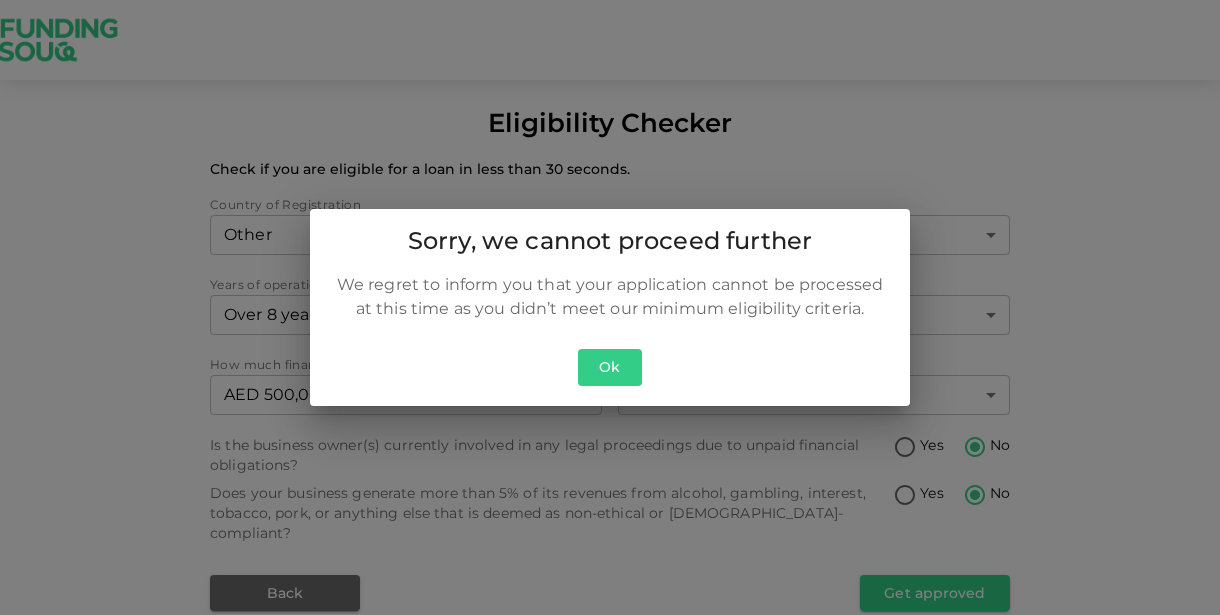 click on "Ok" at bounding box center (610, 367) 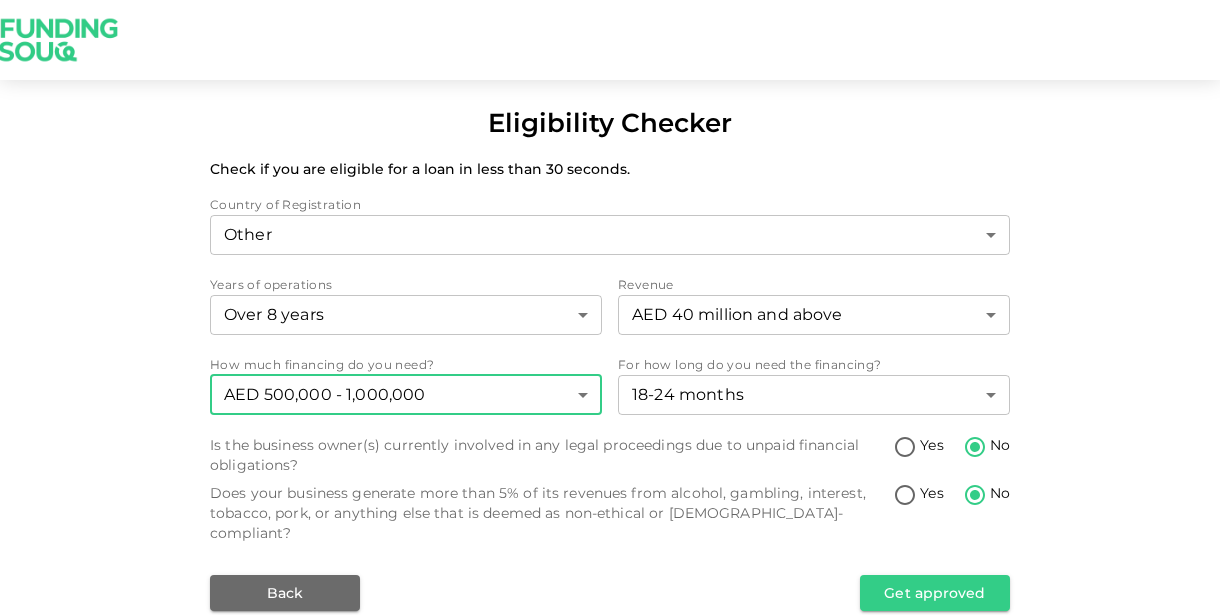 click on "Eligibility Checker Check if you are eligible for a loan in less than 30 seconds.   Country of Registration Other 3 ​   Years of operations Over 8 years 4 ​   Revenue AED 40 million and above 3 ​   How much financing do you need? AED 500,000 - 1,000,000 2 ​   For how long do you need the financing? 18-24 months 3 ​ Is the business owner(s) currently involved in any legal proceedings due to unpaid financial obligations? Yes No Does your business generate more than 5% of its revenues from alcohol, gambling, interest, tobacco, pork, or anything else that is deemed as non-ethical or Sharia-compliant? Yes No Back Get approved" at bounding box center [610, 307] 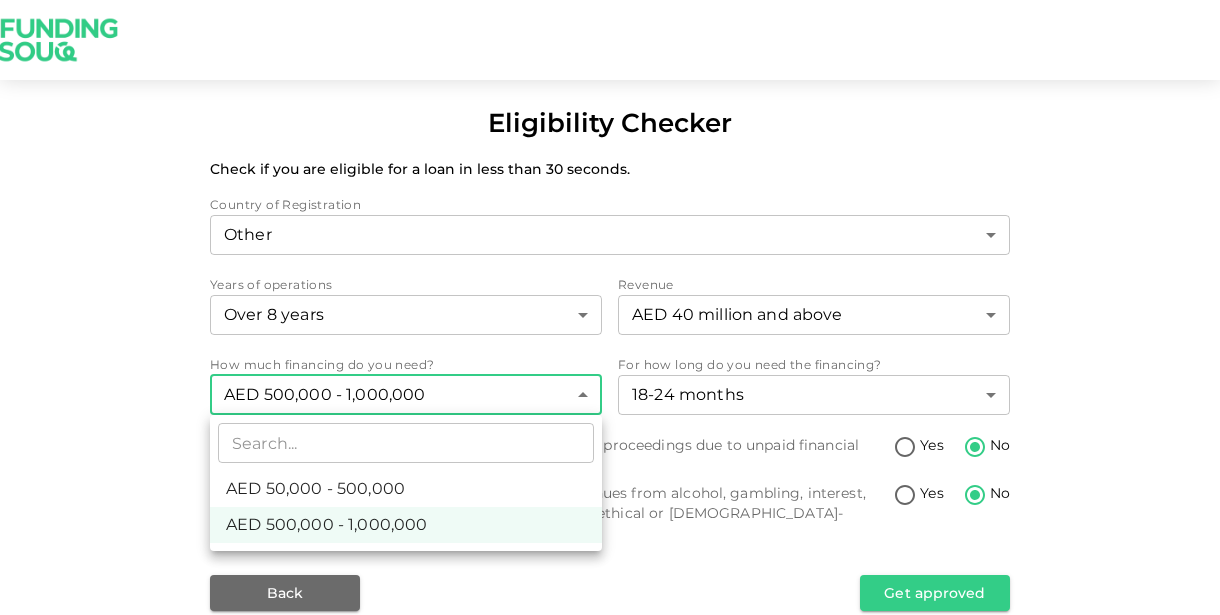 click at bounding box center [610, 307] 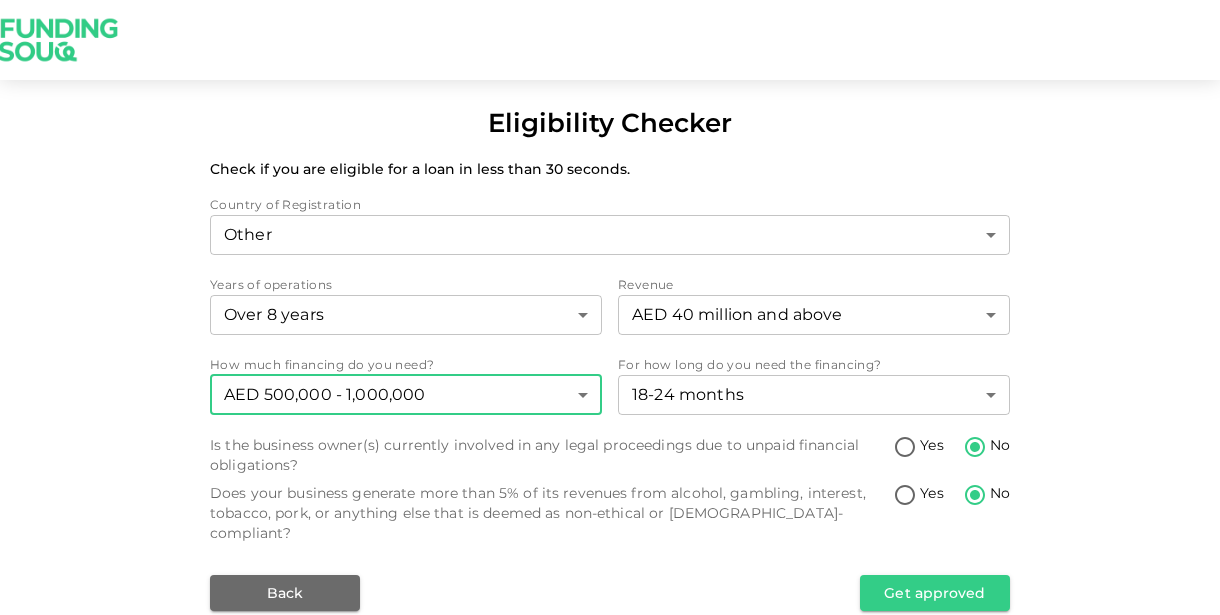 click on "Eligibility Checker Check if you are eligible for a loan in less than 30 seconds.   Country of Registration Other 3 ​   Years of operations Over 8 years 4 ​   Revenue AED 40 million and above 3 ​   How much financing do you need? AED 500,000 - 1,000,000 2 ​   For how long do you need the financing? 18-24 months 3 ​ Is the business owner(s) currently involved in any legal proceedings due to unpaid financial obligations? Yes No Does your business generate more than 5% of its revenues from alcohol, gambling, interest, tobacco, pork, or anything else that is deemed as non-ethical or Sharia-compliant? Yes No Back Get approved" at bounding box center [610, 307] 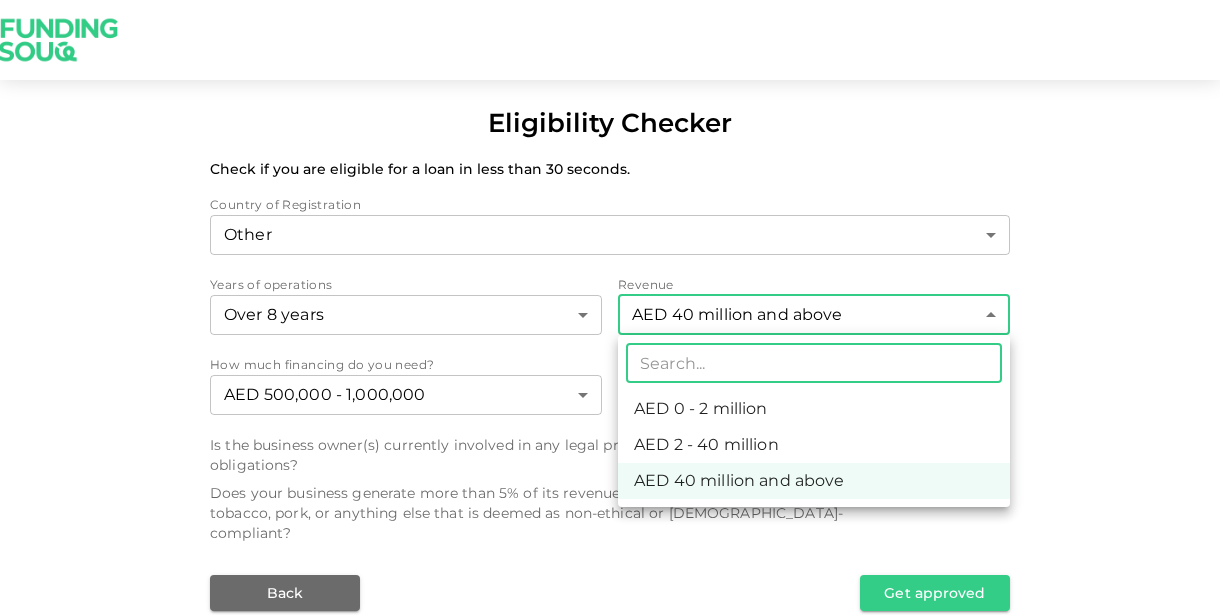 click at bounding box center (610, 307) 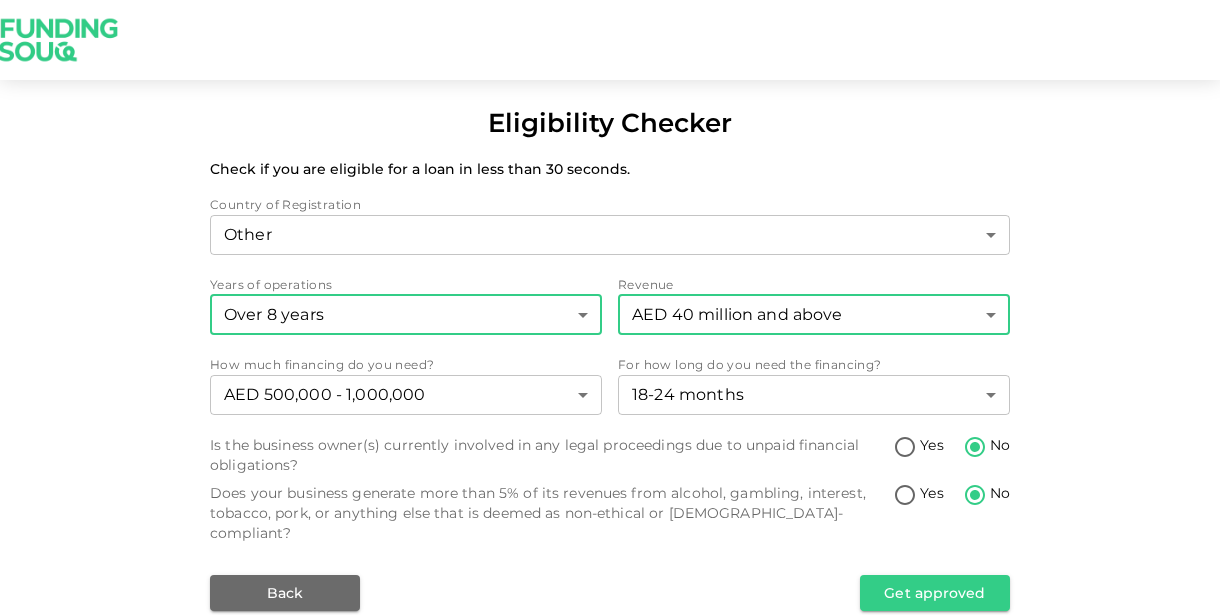 click on "Eligibility Checker Check if you are eligible for a loan in less than 30 seconds.   Country of Registration Other 3 ​   Years of operations Over 8 years 4 ​   Revenue AED 40 million and above 3 ​   How much financing do you need? AED 500,000 - 1,000,000 2 ​   For how long do you need the financing? 18-24 months 3 ​ Is the business owner(s) currently involved in any legal proceedings due to unpaid financial obligations? Yes No Does your business generate more than 5% of its revenues from alcohol, gambling, interest, tobacco, pork, or anything else that is deemed as non-ethical or Sharia-compliant? Yes No Back Get approved" at bounding box center (610, 307) 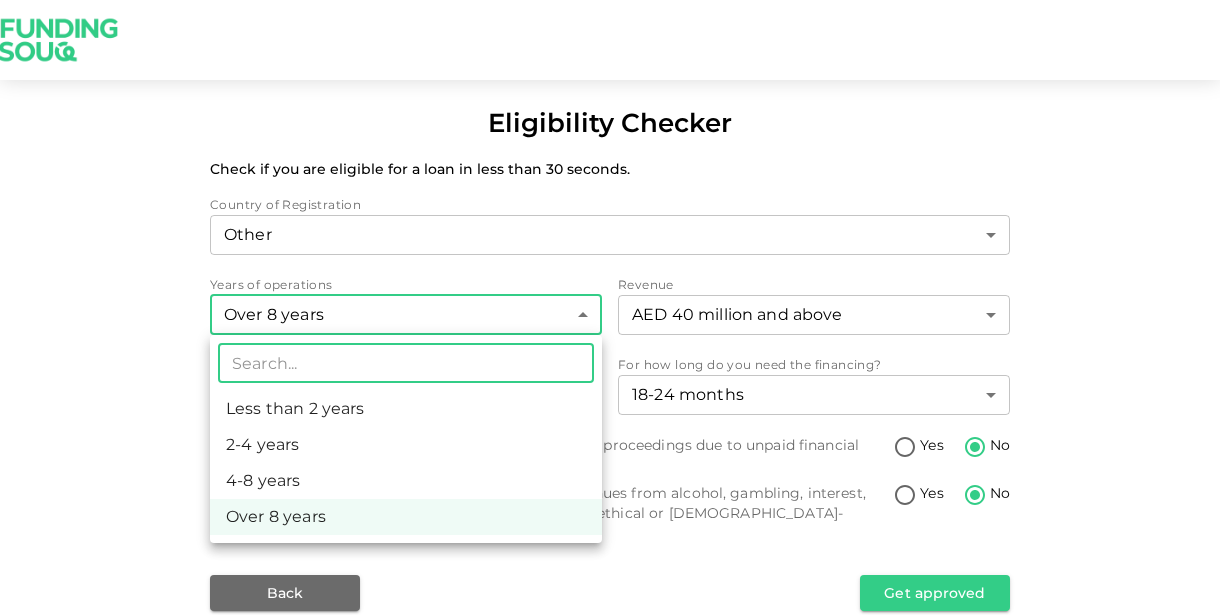 click at bounding box center (610, 307) 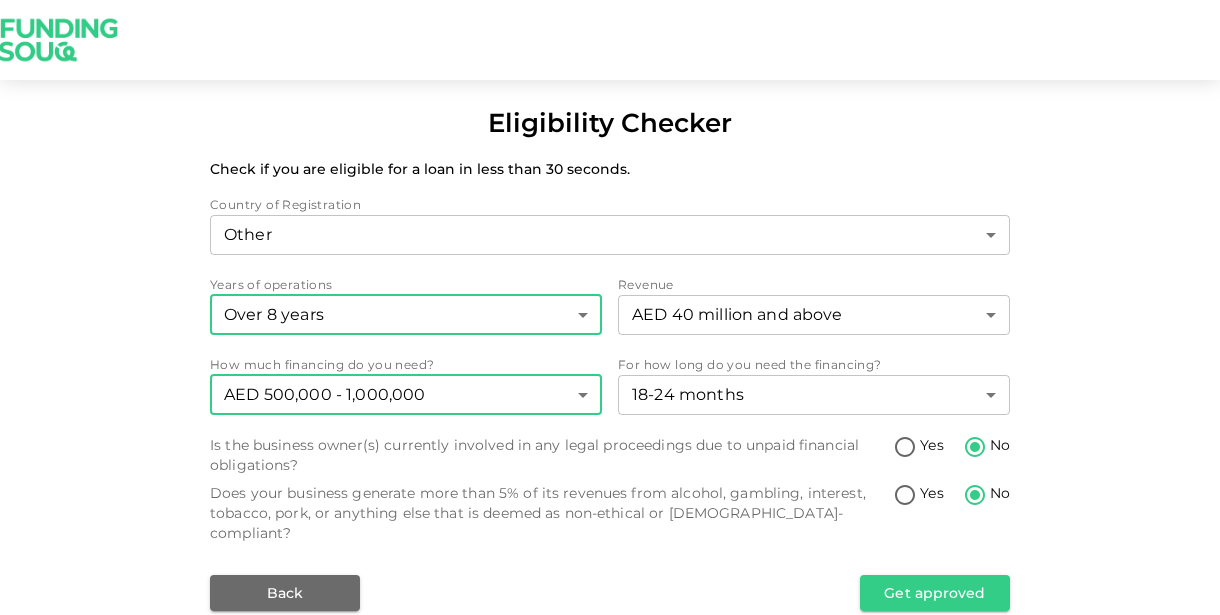 click on "Eligibility Checker Check if you are eligible for a loan in less than 30 seconds.   Country of Registration Other 3 ​   Years of operations Over 8 years 4 ​   Revenue AED 40 million and above 3 ​   How much financing do you need? AED 500,000 - 1,000,000 2 ​   For how long do you need the financing? 18-24 months 3 ​ Is the business owner(s) currently involved in any legal proceedings due to unpaid financial obligations? Yes No Does your business generate more than 5% of its revenues from alcohol, gambling, interest, tobacco, pork, or anything else that is deemed as non-ethical or Sharia-compliant? Yes No Back Get approved" at bounding box center (610, 307) 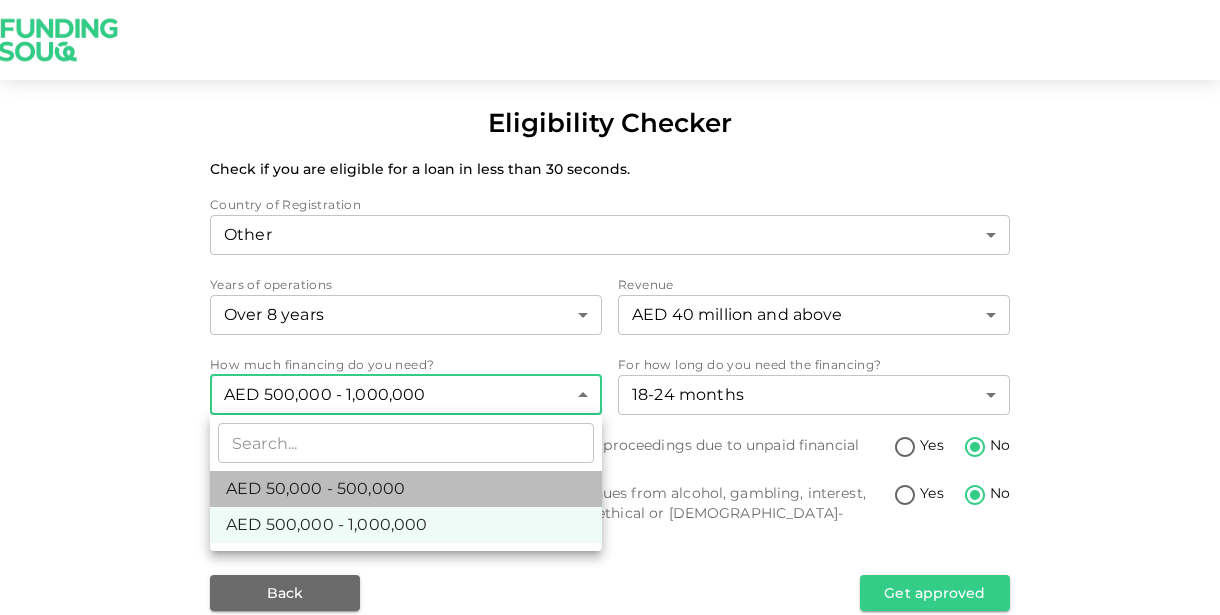 click on "AED 50,000 - 500,000" at bounding box center (406, 489) 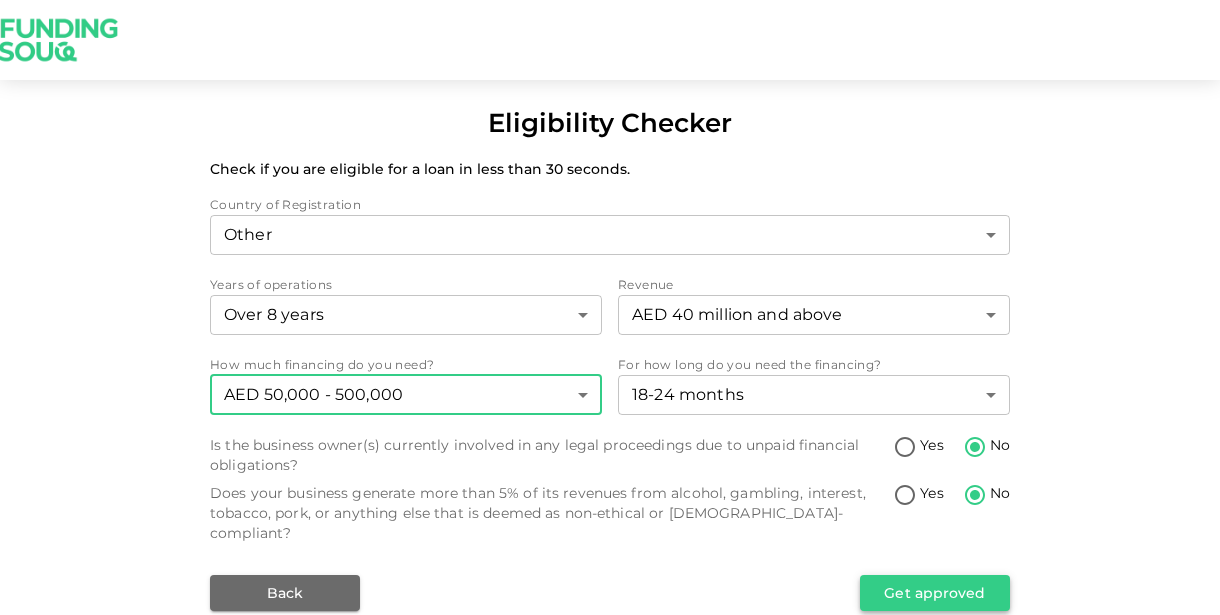 click on "Get approved" at bounding box center [935, 593] 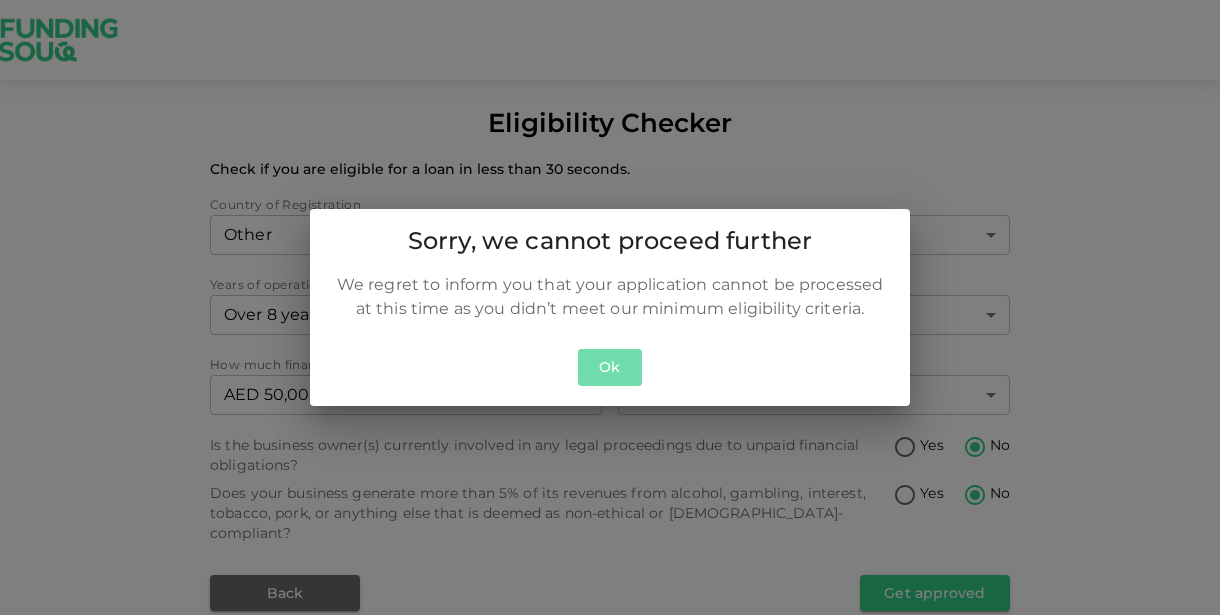 click on "Ok" at bounding box center (610, 367) 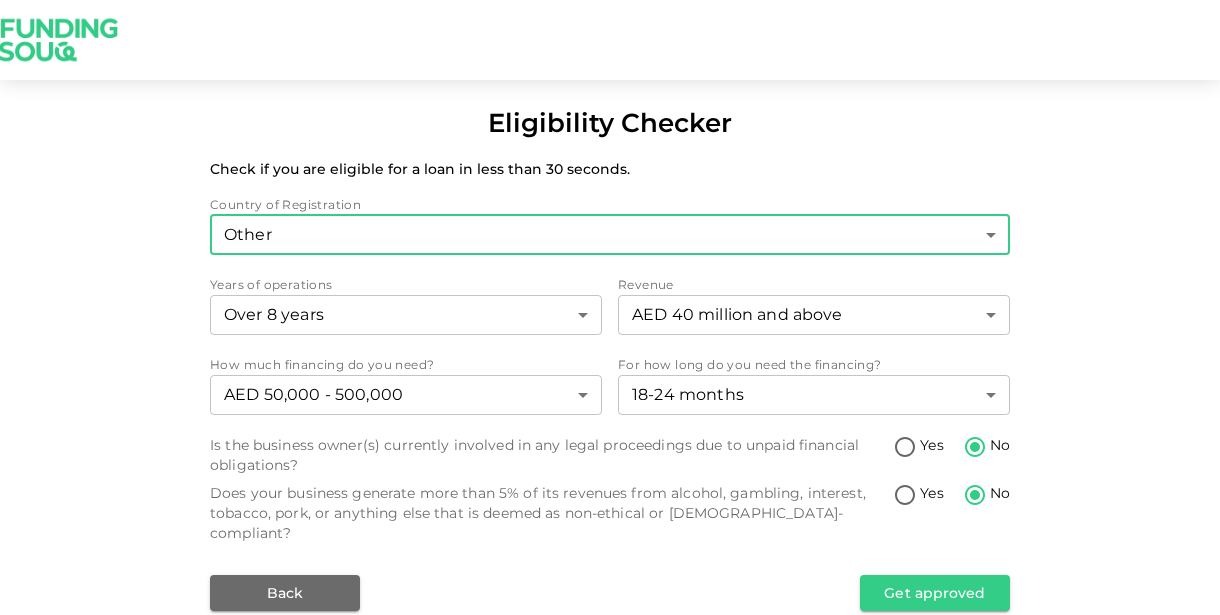 click on "Eligibility Checker Check if you are eligible for a loan in less than 30 seconds.   Country of Registration Other 3 ​   Years of operations Over 8 years 4 ​   Revenue AED 40 million and above 3 ​   How much financing do you need? AED 50,000 - 500,000 1 ​   For how long do you need the financing? 18-24 months 3 ​ Is the business owner(s) currently involved in any legal proceedings due to unpaid financial obligations? Yes No Does your business generate more than 5% of its revenues from alcohol, gambling, interest, tobacco, pork, or anything else that is deemed as non-ethical or Sharia-compliant? Yes No Back Get approved" at bounding box center [610, 307] 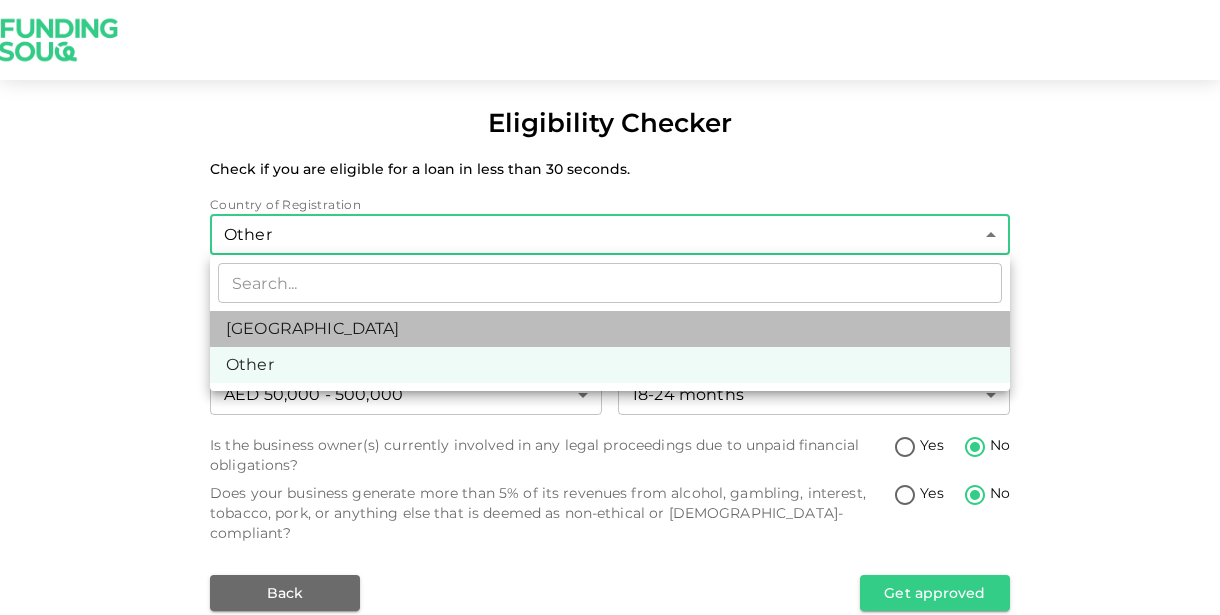 click on "United Arab Emirates" at bounding box center [610, 329] 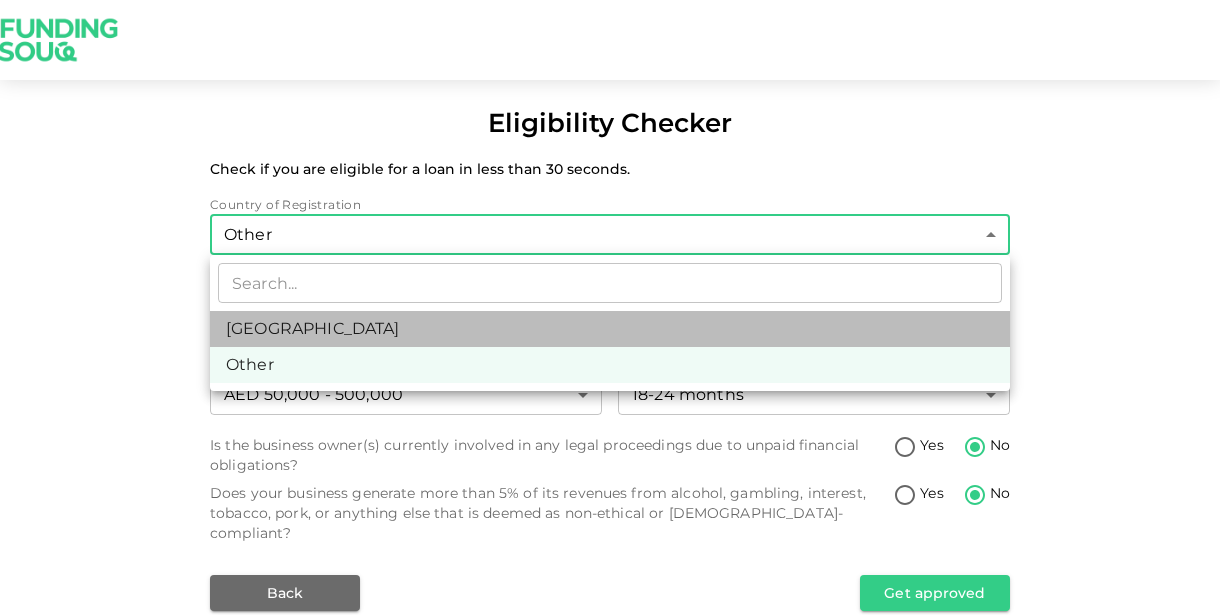 type on "1" 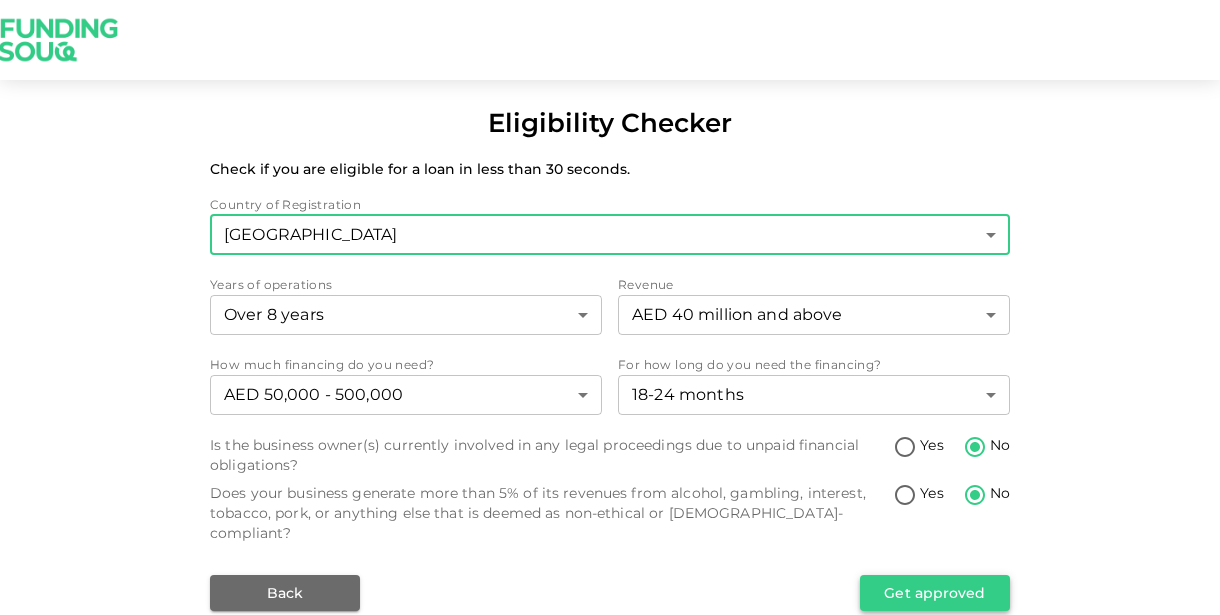 click on "Get approved" at bounding box center (935, 593) 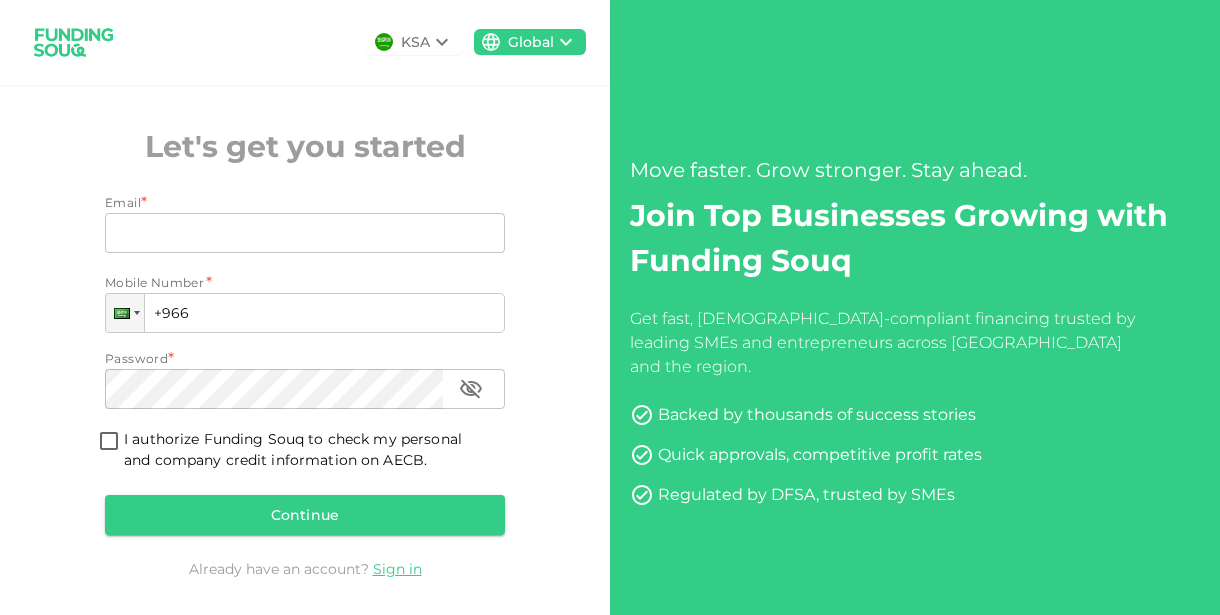 scroll, scrollTop: 0, scrollLeft: 0, axis: both 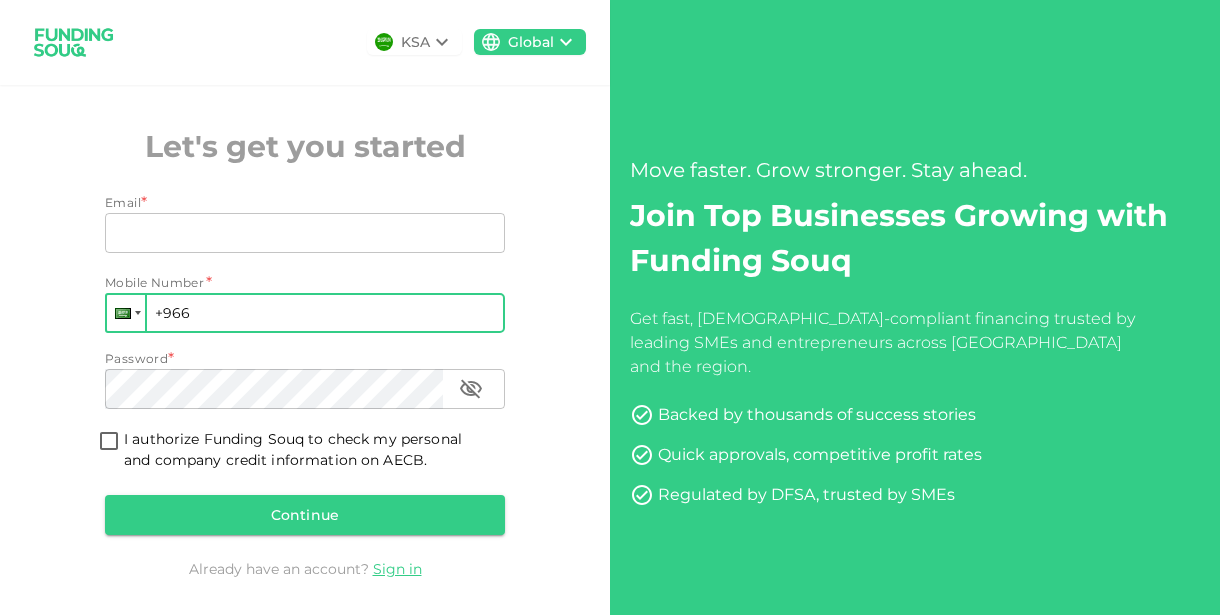 click at bounding box center [126, 313] 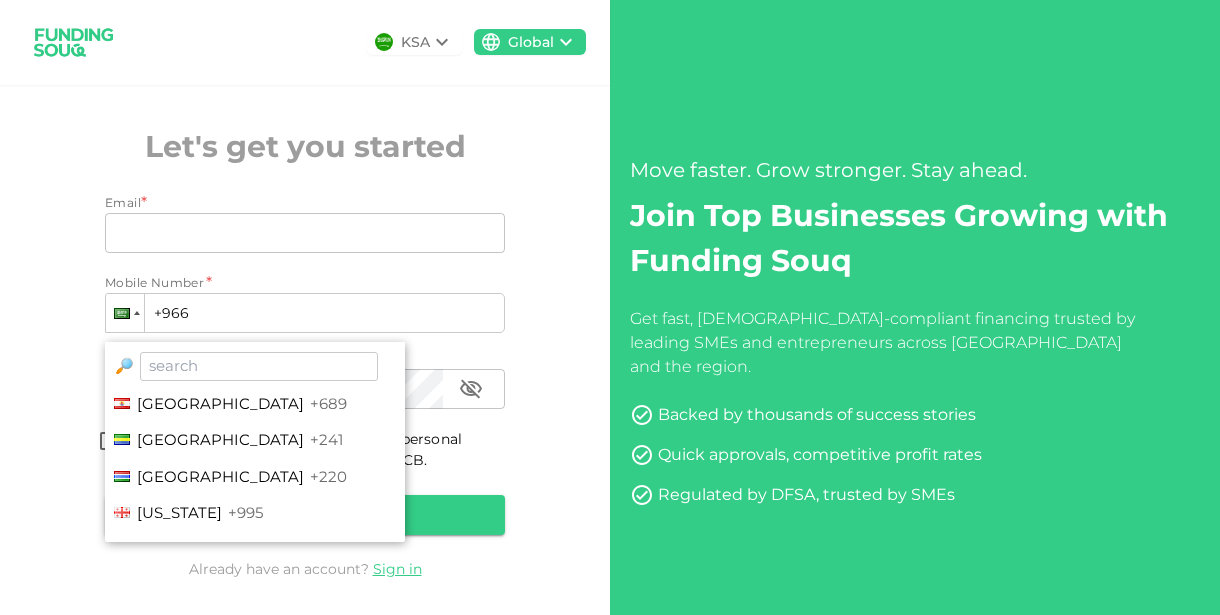 scroll, scrollTop: 2478, scrollLeft: 0, axis: vertical 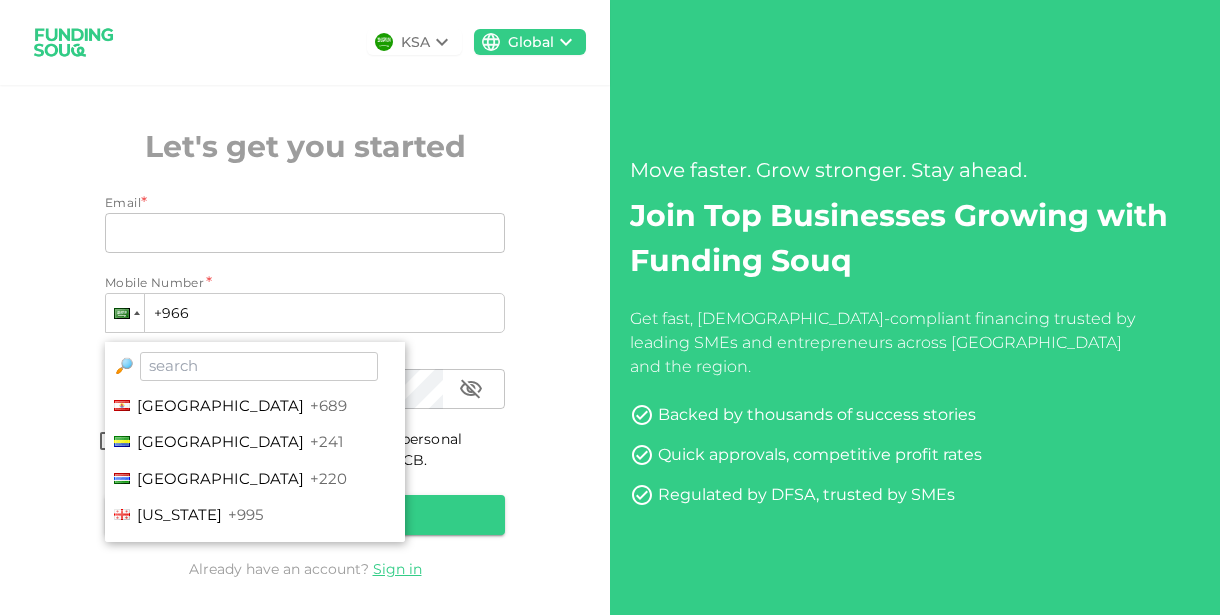 click on "KSA Global Let's get you started   Email * Email Email   Mobile Number * Phone +966 🔎 Saudi Arabia +966 United Arab Emirates +971 Afghanistan +93 Albania +355 Algeria +213 Andorra +376 Angola +244 Antigua and Barbuda +1268 Argentina +54 Armenia +374 Aruba +297 Australia +61 Austria +43 Azerbaijan +994 Bahamas +1242 Bahrain +973 Bangladesh +880 Barbados +1246 Belarus +375 Belgium +32 Belize +501 Benin +229 Bhutan +975 Bolivia +591 Bosnia and Herzegovina +387 Botswana +267 Brazil +55 British Indian Ocean Territory +246 Brunei +673 Bulgaria +359 Burkina Faso +226 Burundi +257 Cambodia +855 Cameroon +237 Canada +1 Cape Verde +238 Caribbean Netherlands +599 Central African Republic +236 Chad +235 Chile +56 China +86 Colombia +57 Comoros +269 Congo +243 Congo +242 Costa Rica +506 Côte d’Ivoire +225 Croatia +385 Cuba +53 Curaçao +599 Cyprus +357 Czech Republic +420 Denmark +45 Djibouti +253 Dominica +1767 Dominican Republic +1 Ecuador +593 Egypt +20 El Salvador +503 Equatorial Guinea +240 Eritrea +291 Estonia" at bounding box center (305, 319) 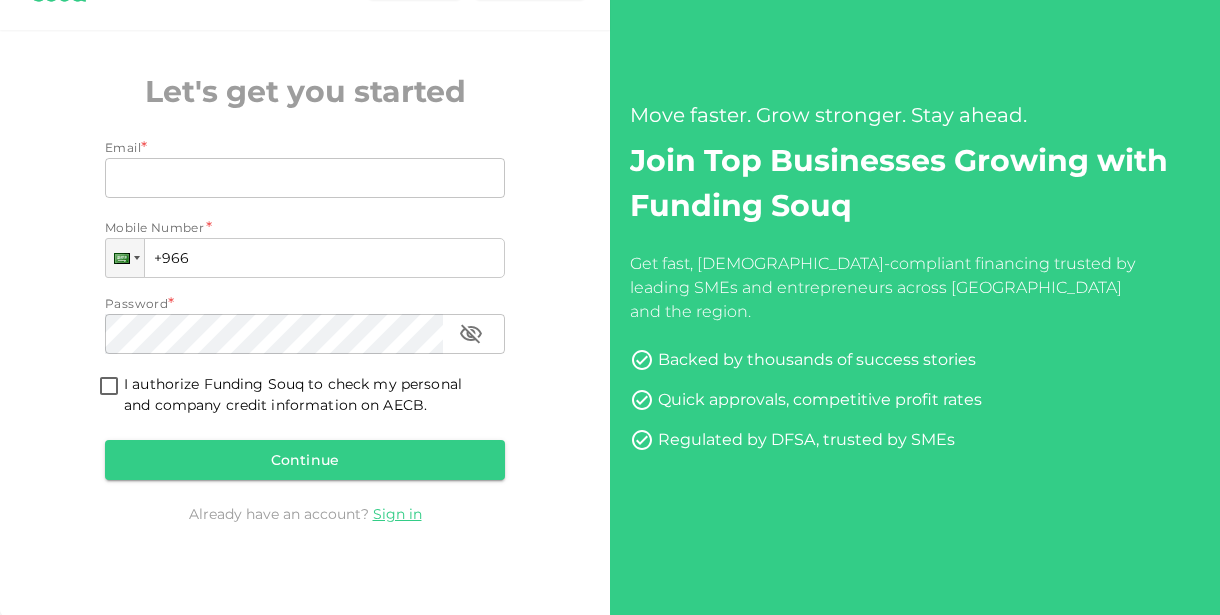 scroll, scrollTop: 0, scrollLeft: 0, axis: both 